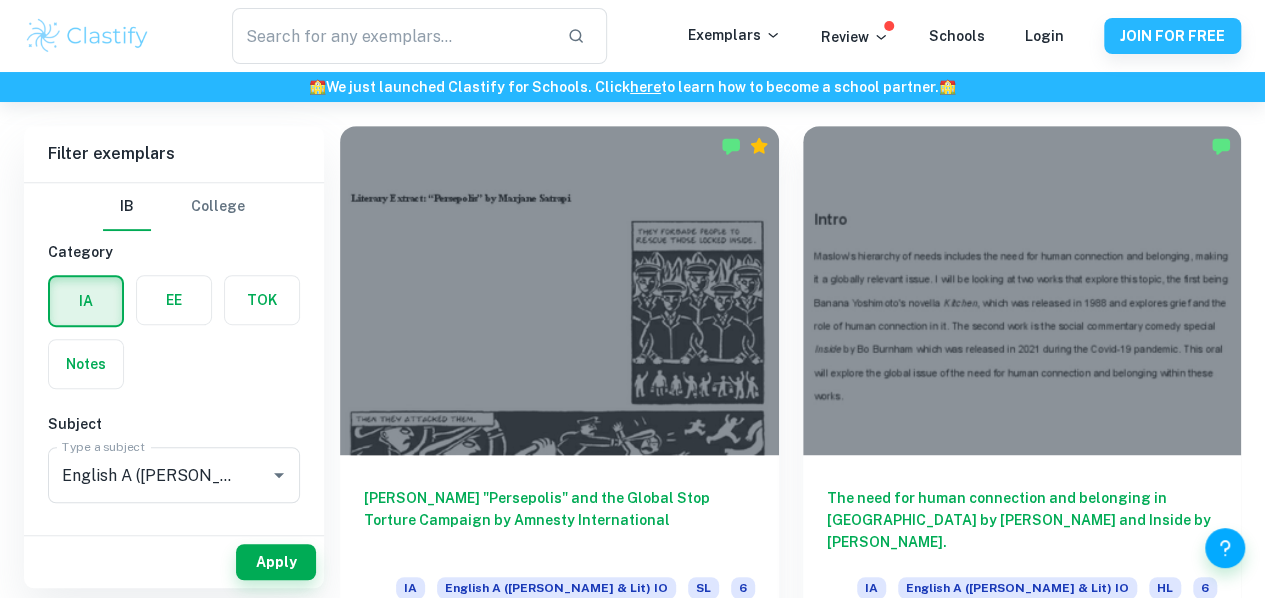 scroll, scrollTop: 432, scrollLeft: 0, axis: vertical 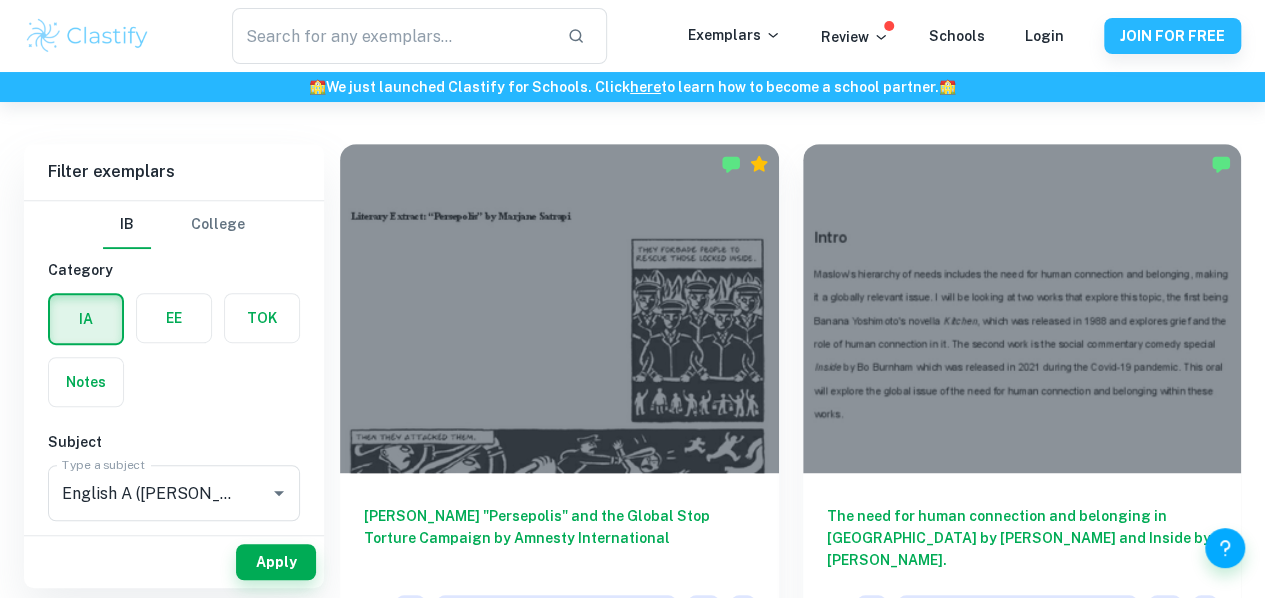 click on "We value your privacy We use cookies to enhance your browsing experience, serve personalised ads or content, and analyse our traffic. By clicking "Accept All", you consent to our use of cookies.   Cookie Policy Customise   Reject All   Accept All   Customise Consent Preferences   We use cookies to help you navigate efficiently and perform certain functions. You will find detailed information about all cookies under each consent category below. The cookies that are categorised as "Necessary" are stored on your browser as they are essential for enabling the basic functionalities of the site. ...  Show more For more information on how Google's third-party cookies operate and handle your data, see:   Google Privacy Policy Necessary Always Active Necessary cookies are required to enable the basic features of this site, such as providing secure log-in or adjusting your consent preferences. These cookies do not store any personally identifiable data. Functional Analytics Performance Advertisement Uncategorised" at bounding box center (632, -133) 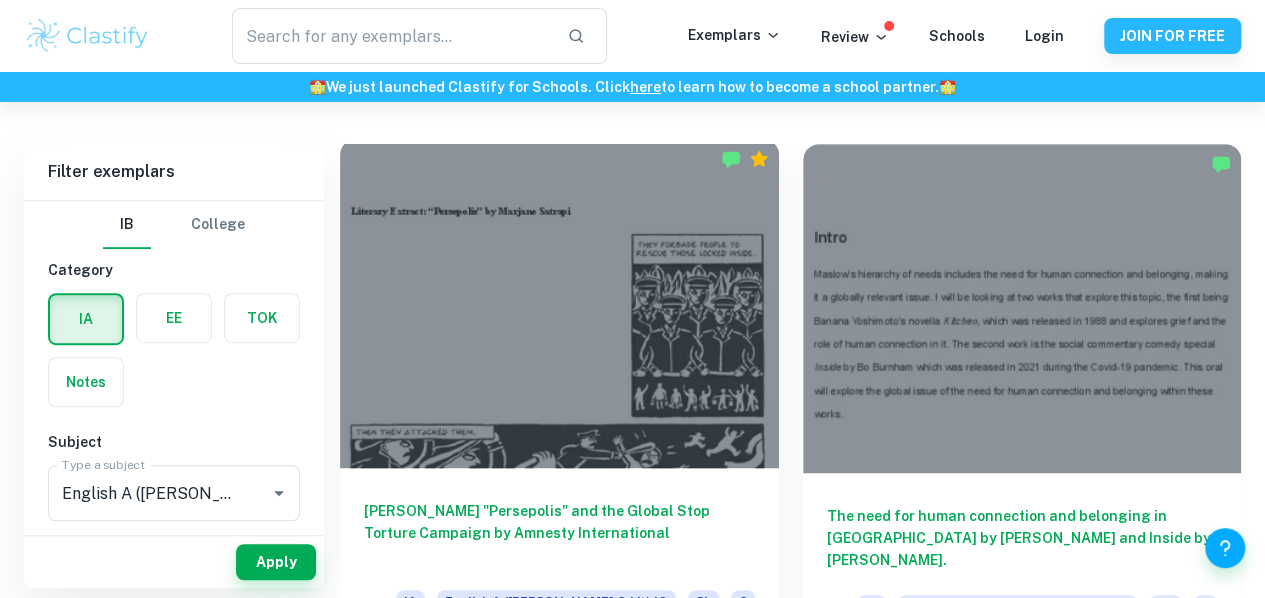 click at bounding box center [559, 303] 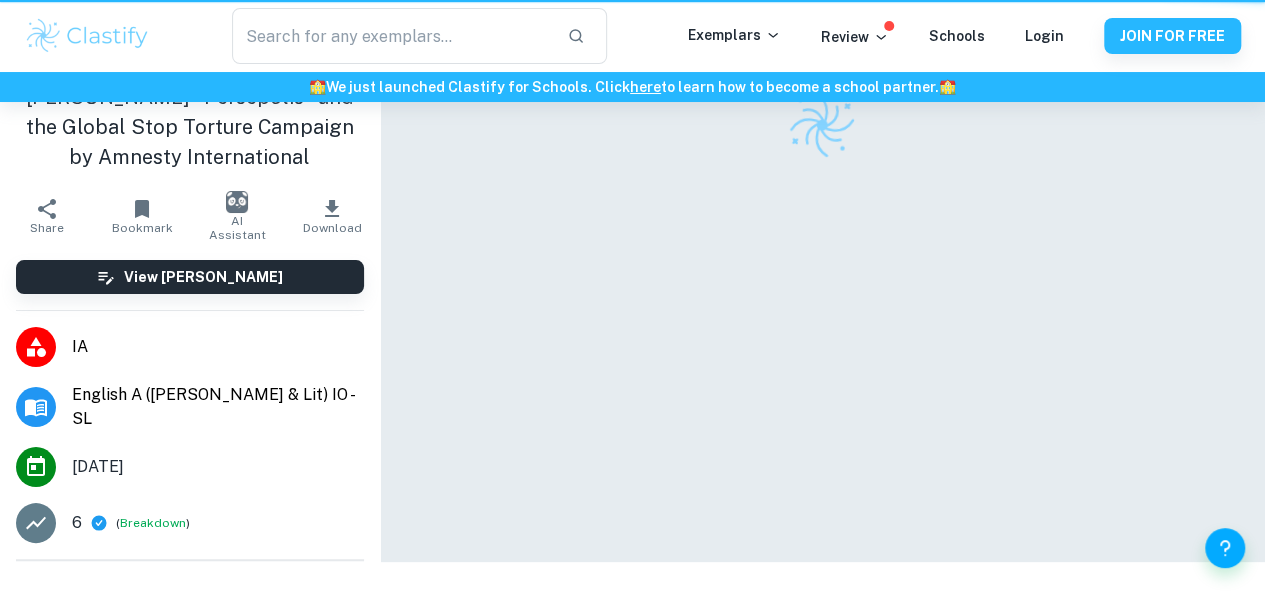 scroll, scrollTop: 0, scrollLeft: 0, axis: both 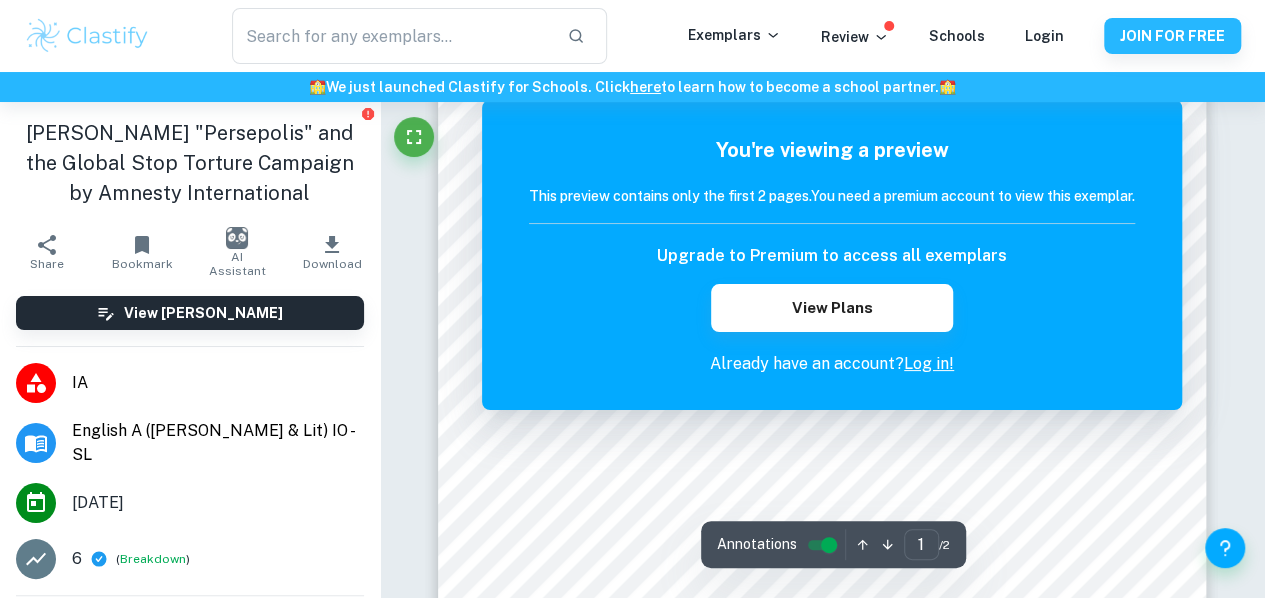 click on "Log in!" at bounding box center [929, 363] 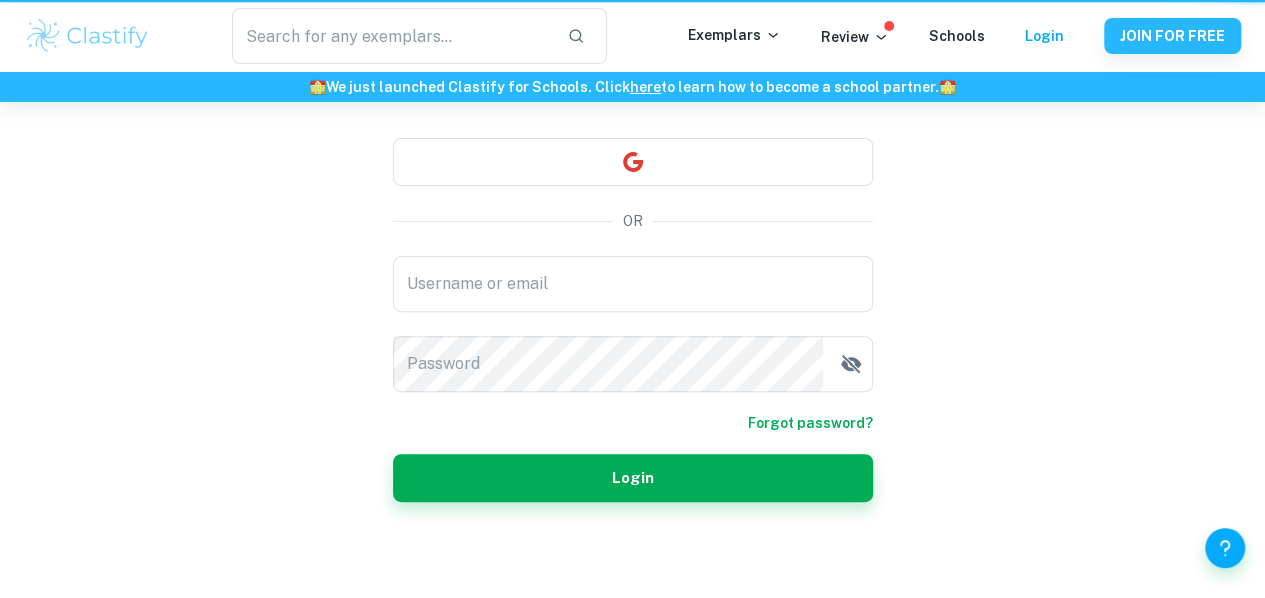 scroll, scrollTop: 0, scrollLeft: 0, axis: both 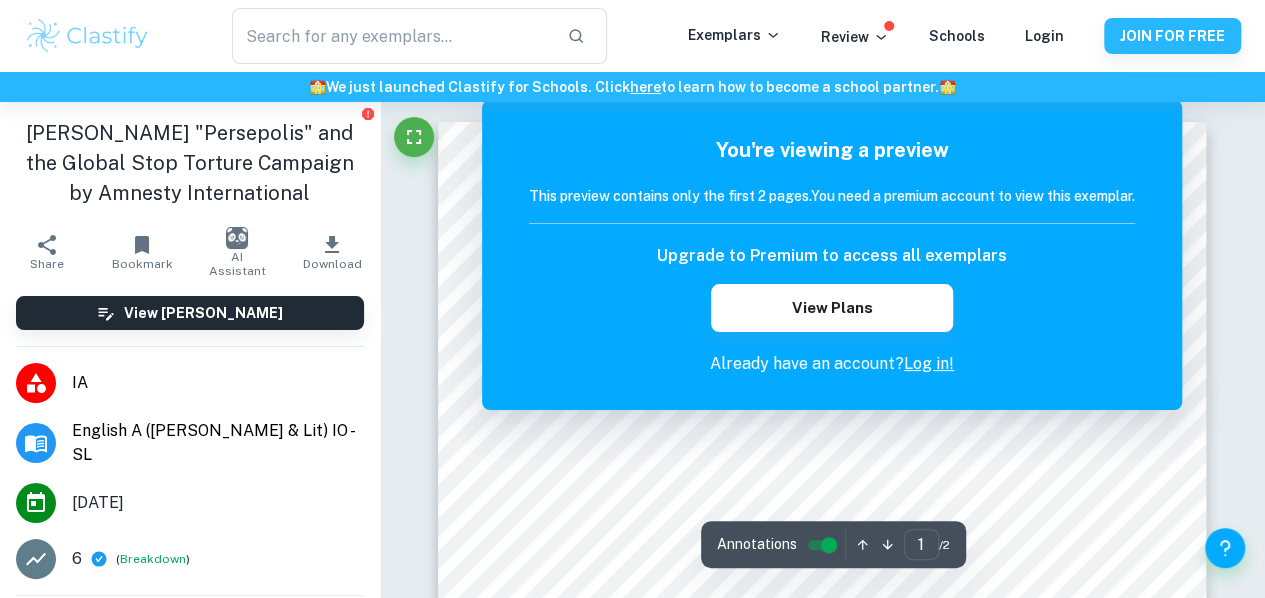 click on "Log in!" at bounding box center (929, 363) 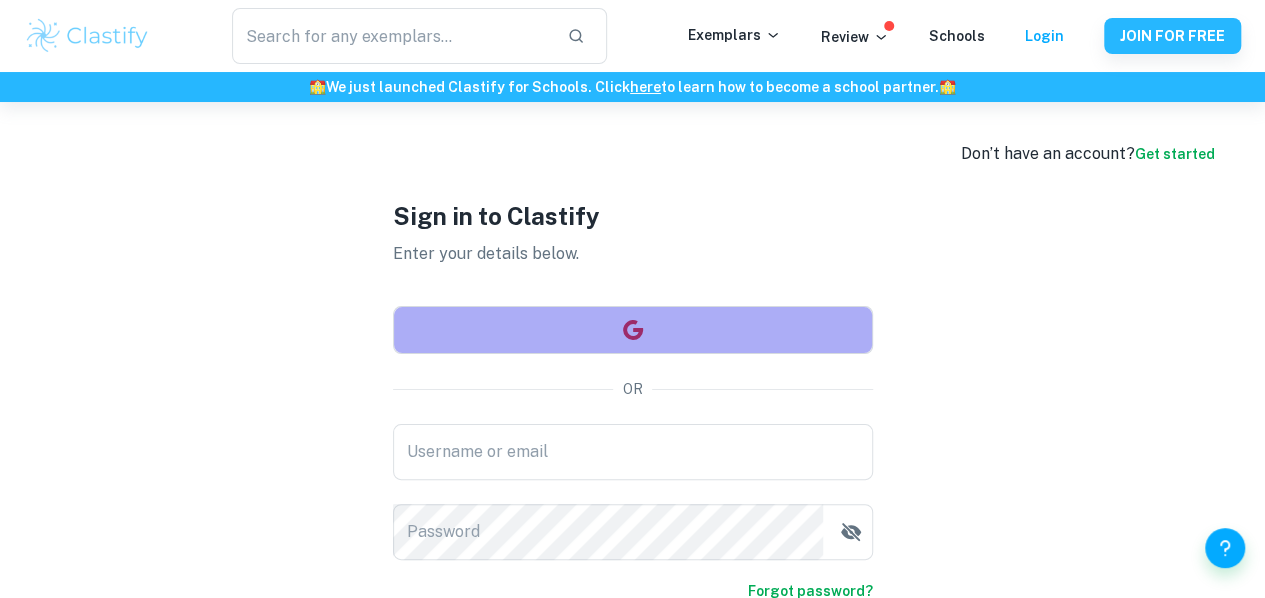click at bounding box center (633, 330) 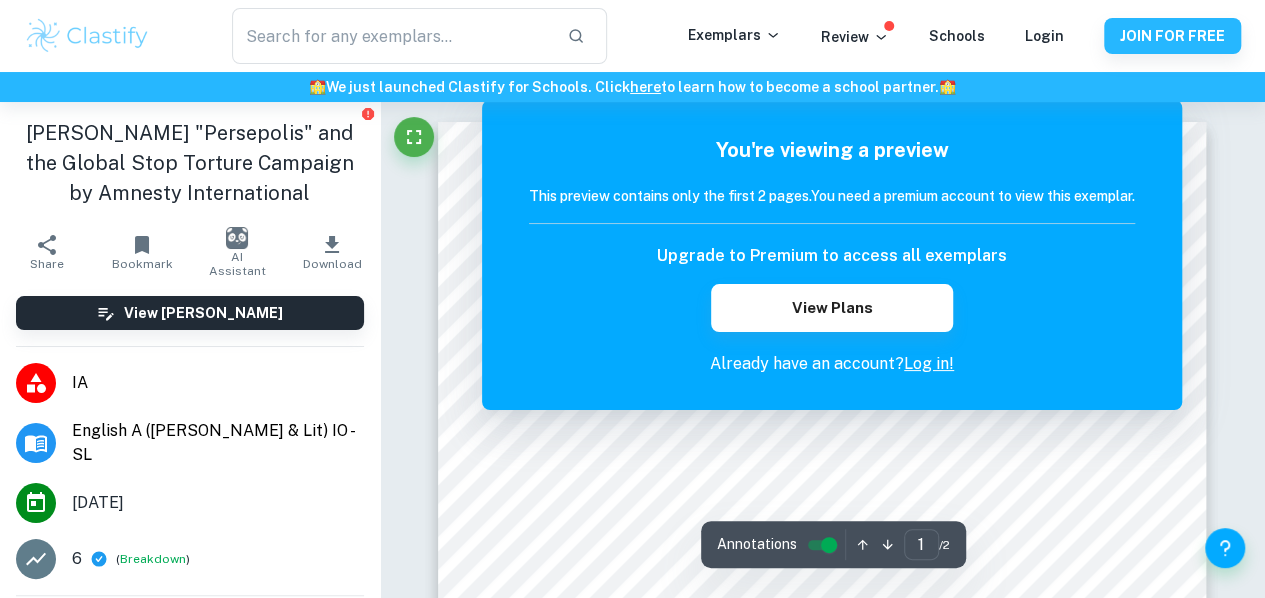 click on "Log in!" at bounding box center [929, 363] 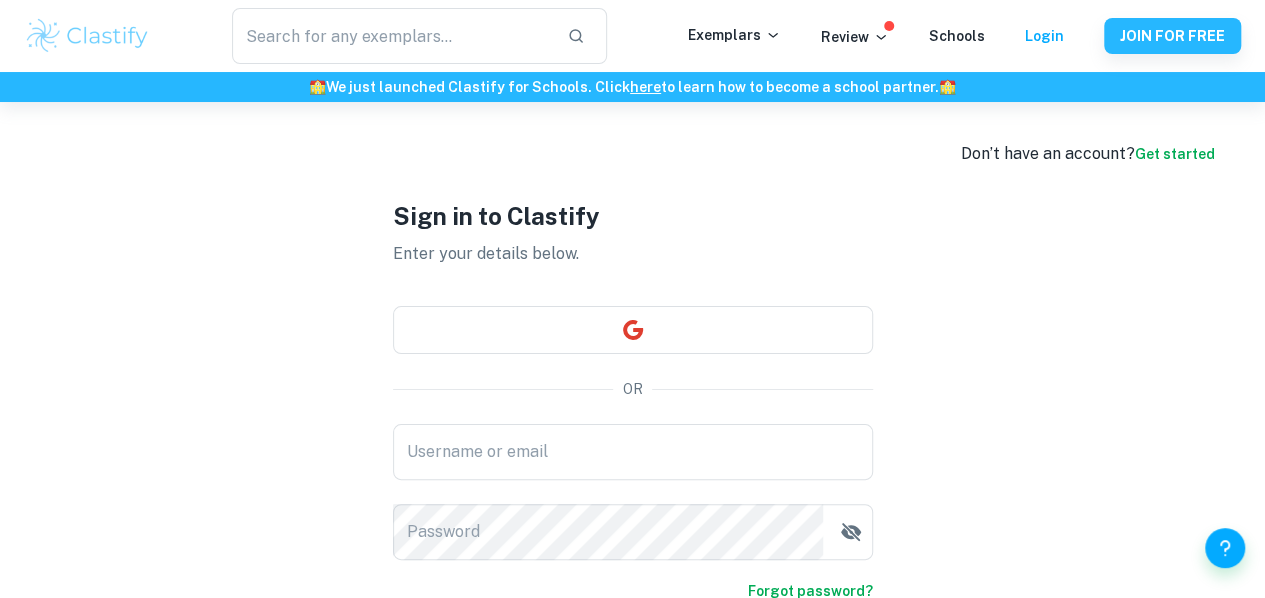 click on "Get started" at bounding box center (1175, 154) 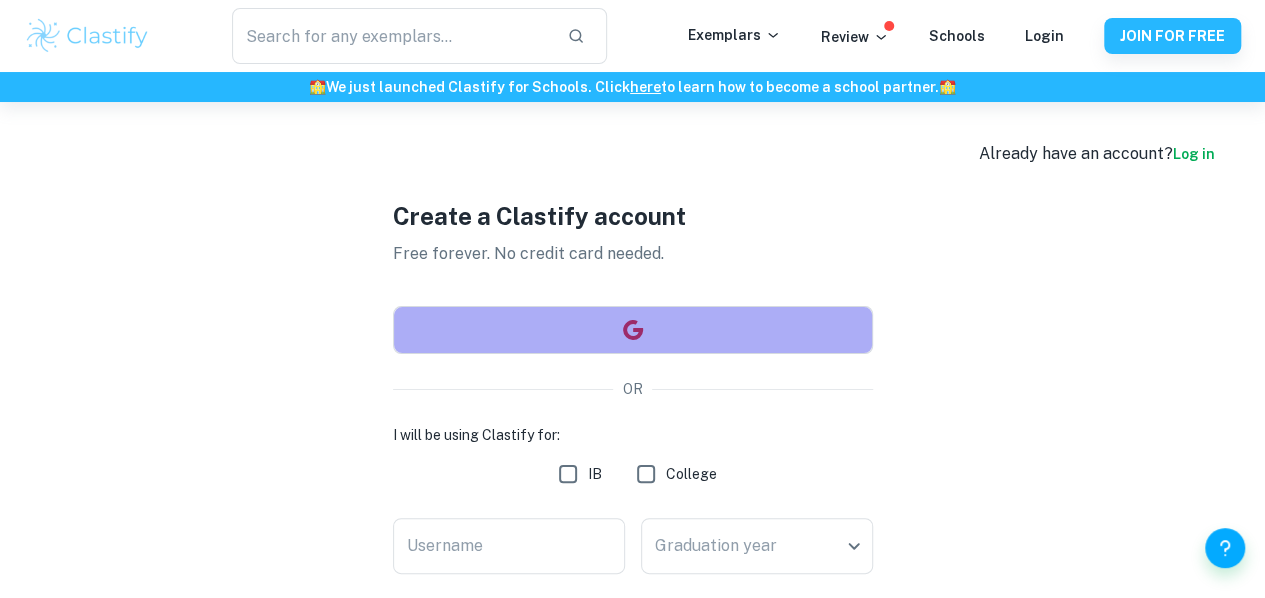 click 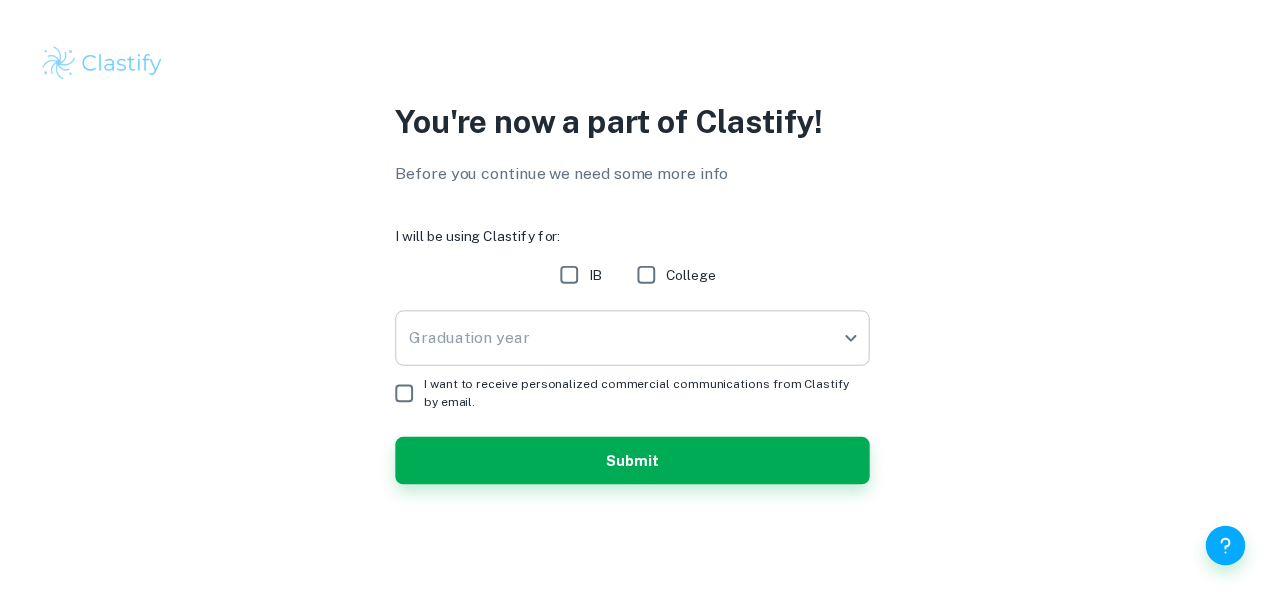 scroll, scrollTop: 0, scrollLeft: 0, axis: both 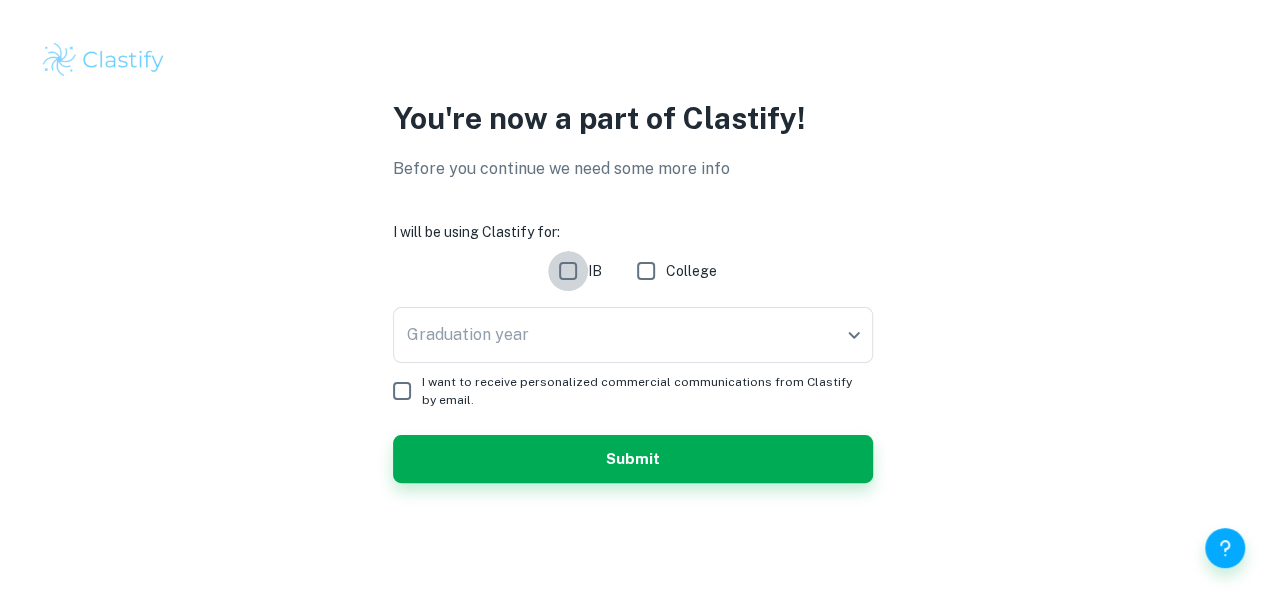 click on "IB" at bounding box center [568, 271] 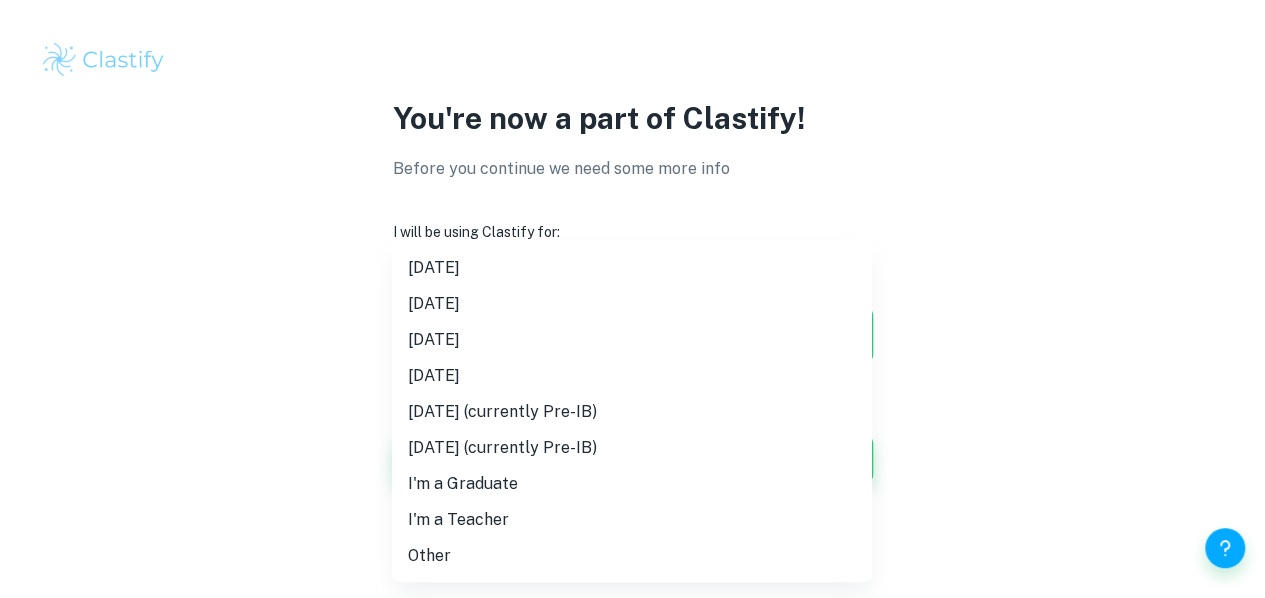 click on "We value your privacy We use cookies to enhance your browsing experience, serve personalised ads or content, and analyse our traffic. By clicking "Accept All", you consent to our use of cookies.   Cookie Policy Customise   Reject All   Accept All   Customise Consent Preferences   We use cookies to help you navigate efficiently and perform certain functions. You will find detailed information about all cookies under each consent category below. The cookies that are categorised as "Necessary" are stored on your browser as they are essential for enabling the basic functionalities of the site. ...  Show more For more information on how Google's third-party cookies operate and handle your data, see:   Google Privacy Policy Necessary Always Active Necessary cookies are required to enable the basic features of this site, such as providing secure log-in or adjusting your consent preferences. These cookies do not store any personally identifiable data. Functional Analytics Performance Advertisement Uncategorised" at bounding box center (632, 299) 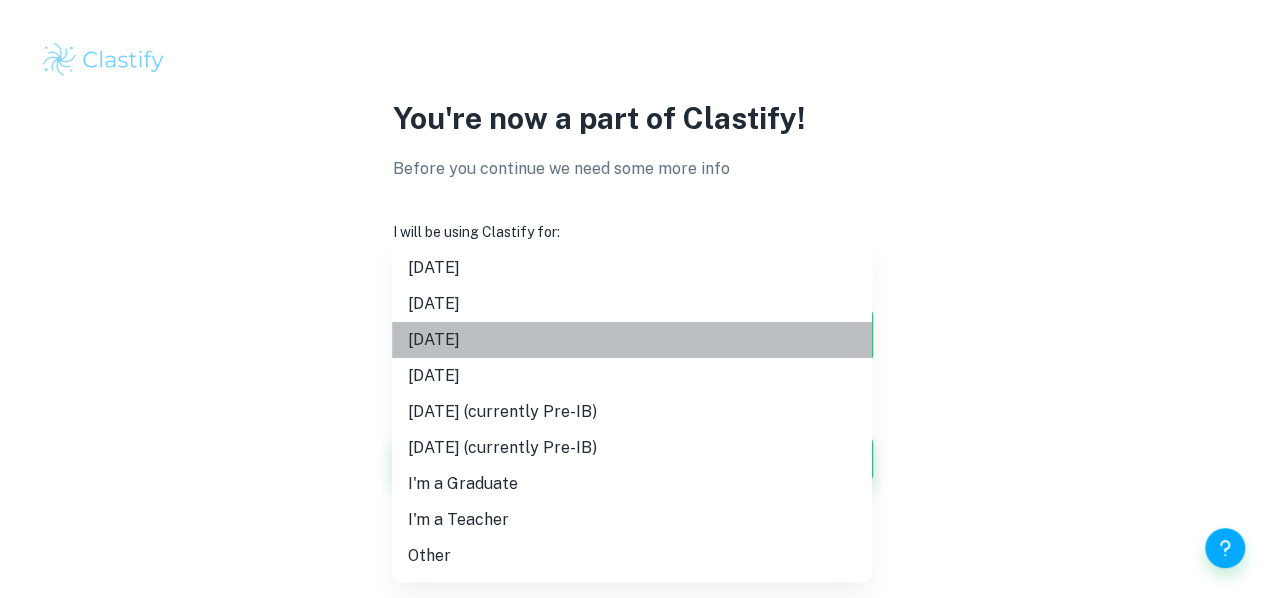 click on "[DATE]" at bounding box center [632, 340] 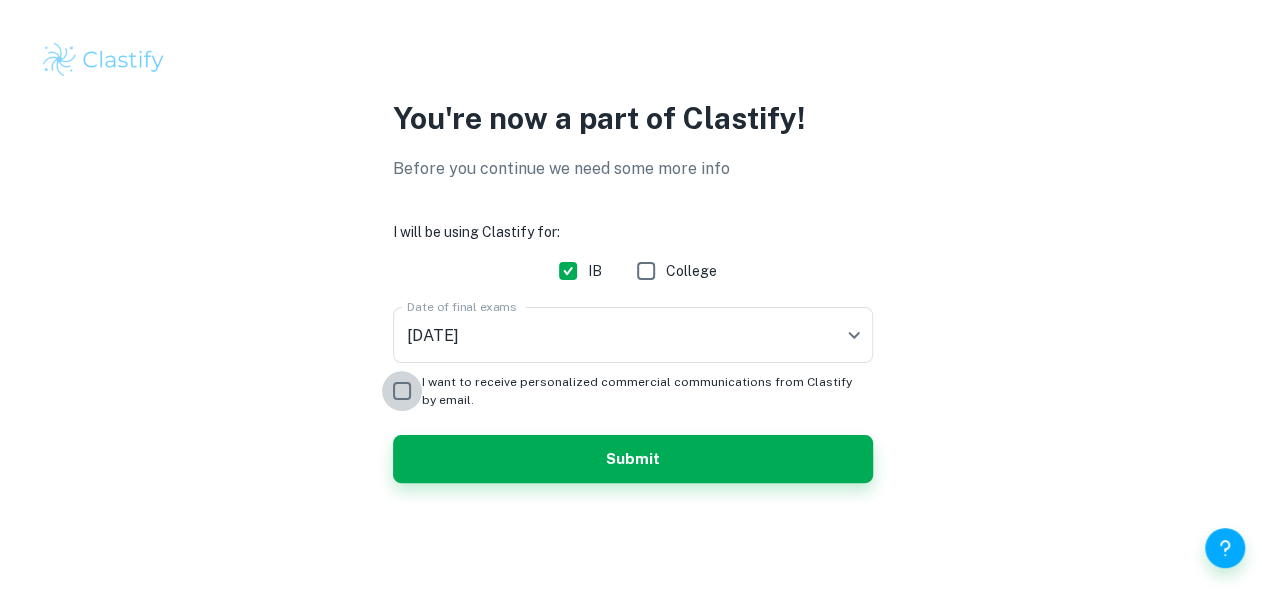 click on "I want to receive personalized commercial communications from Clastify by email." at bounding box center [402, 391] 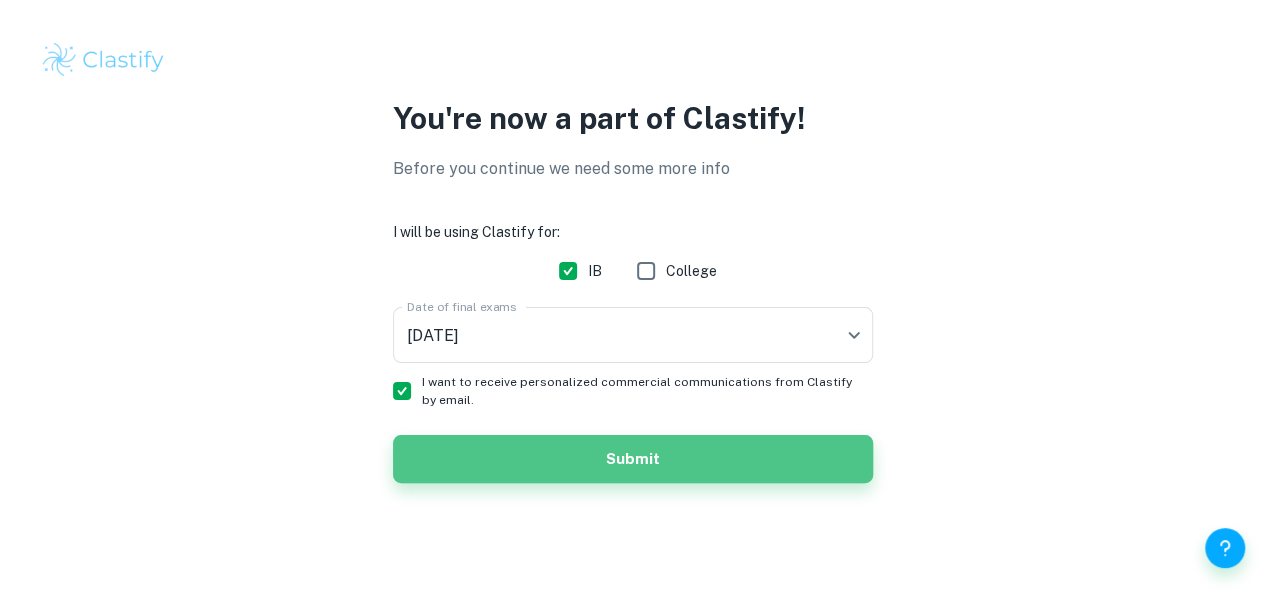click on "Submit" at bounding box center [633, 459] 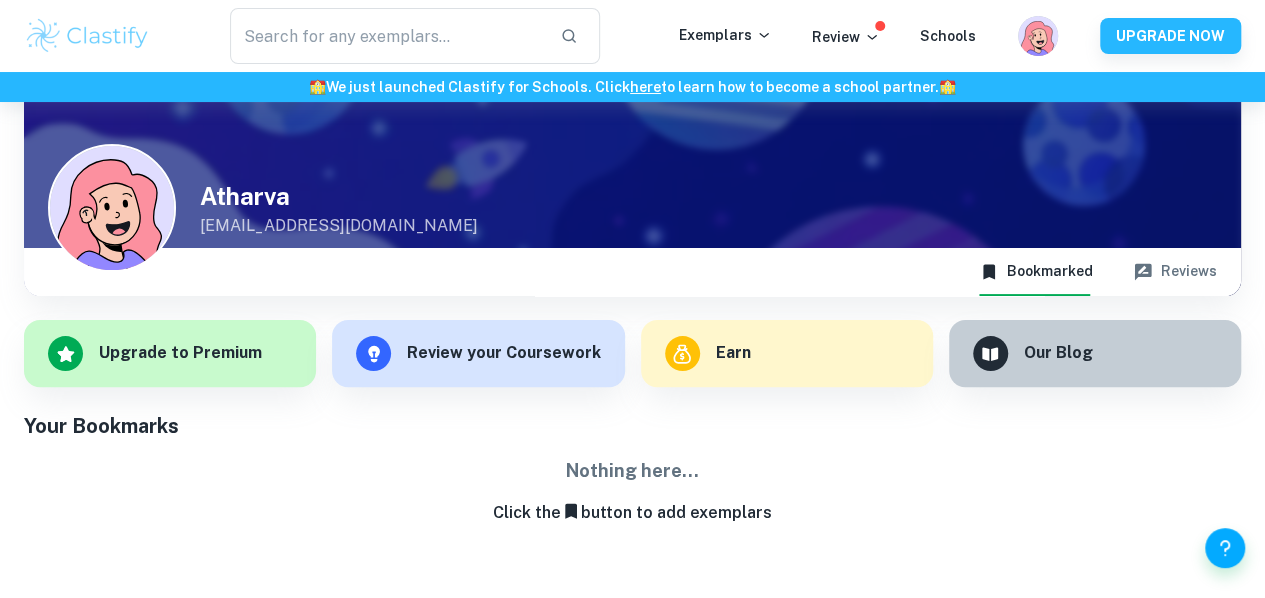 scroll, scrollTop: 0, scrollLeft: 0, axis: both 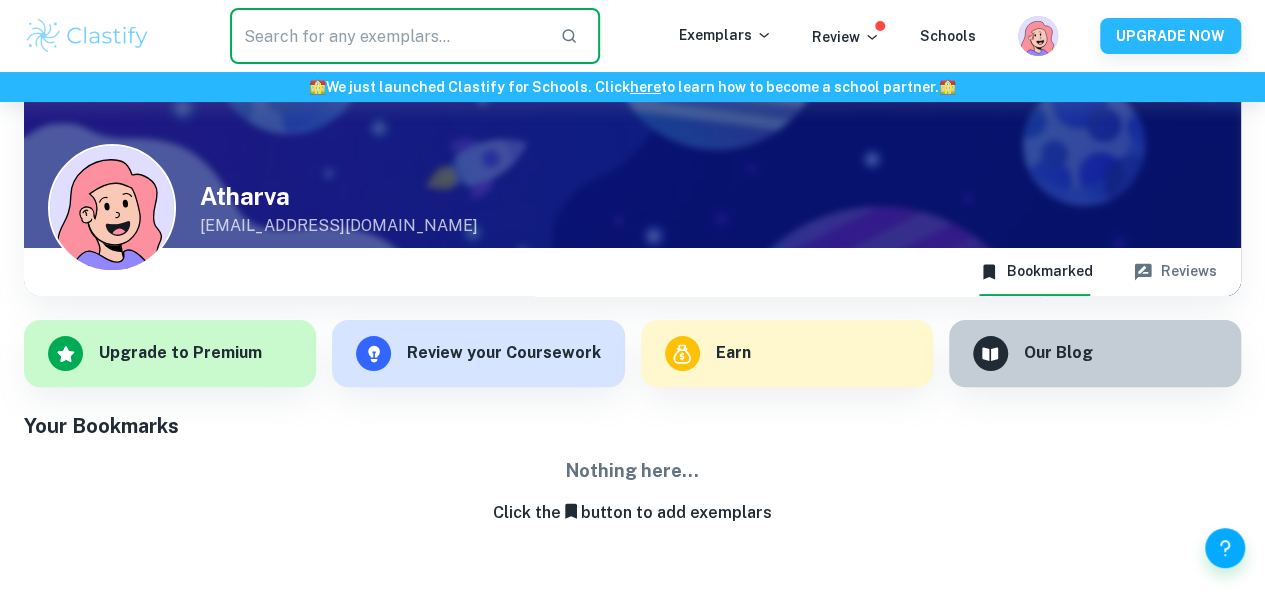 click at bounding box center [387, 36] 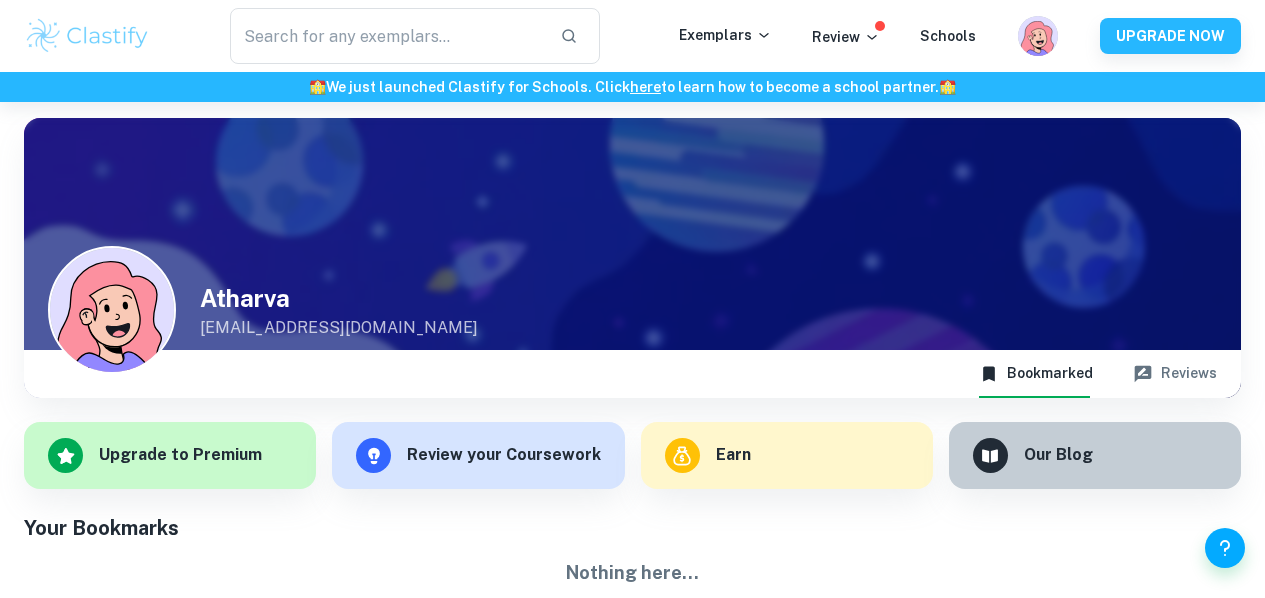 scroll, scrollTop: 0, scrollLeft: 0, axis: both 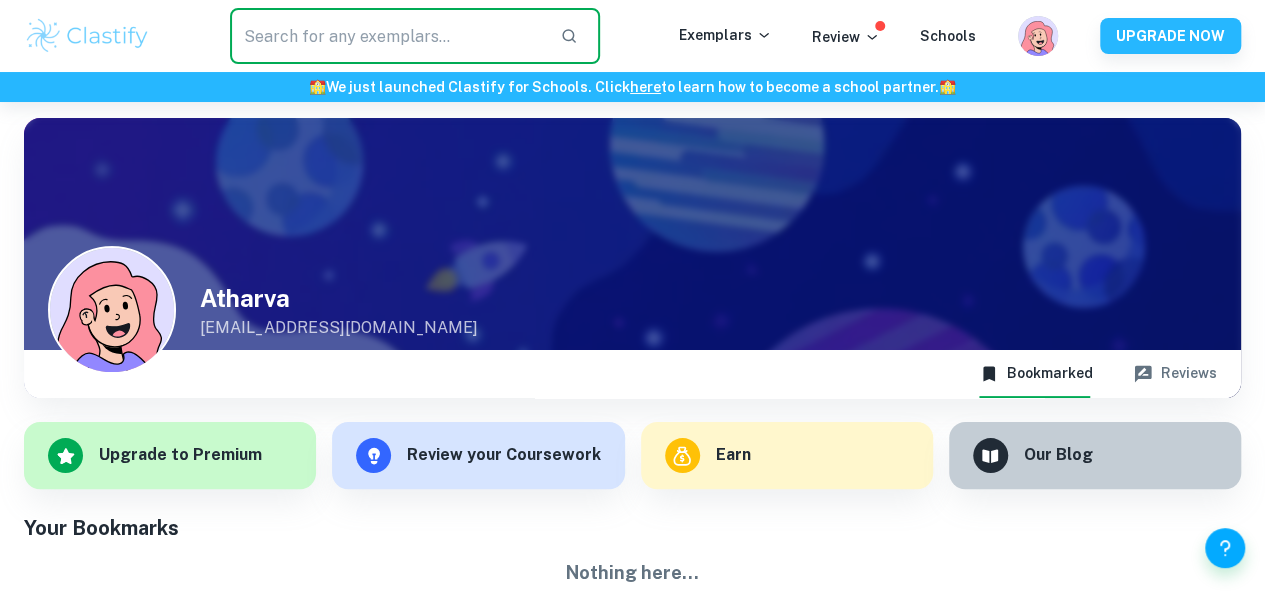 click at bounding box center [387, 36] 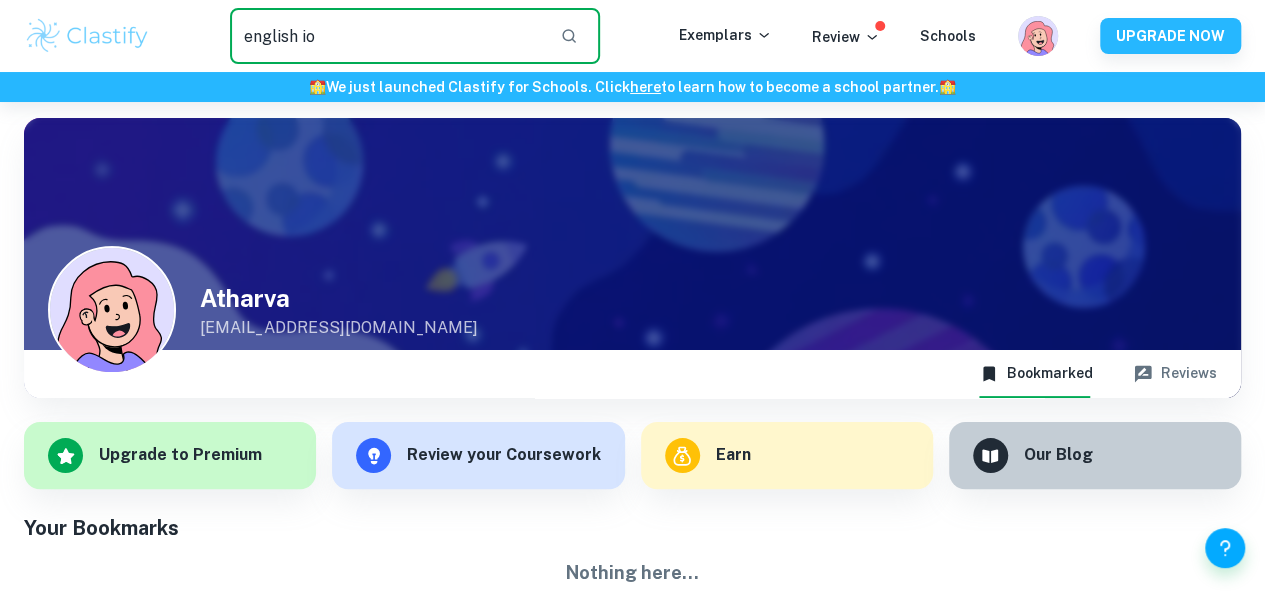 type on "english io" 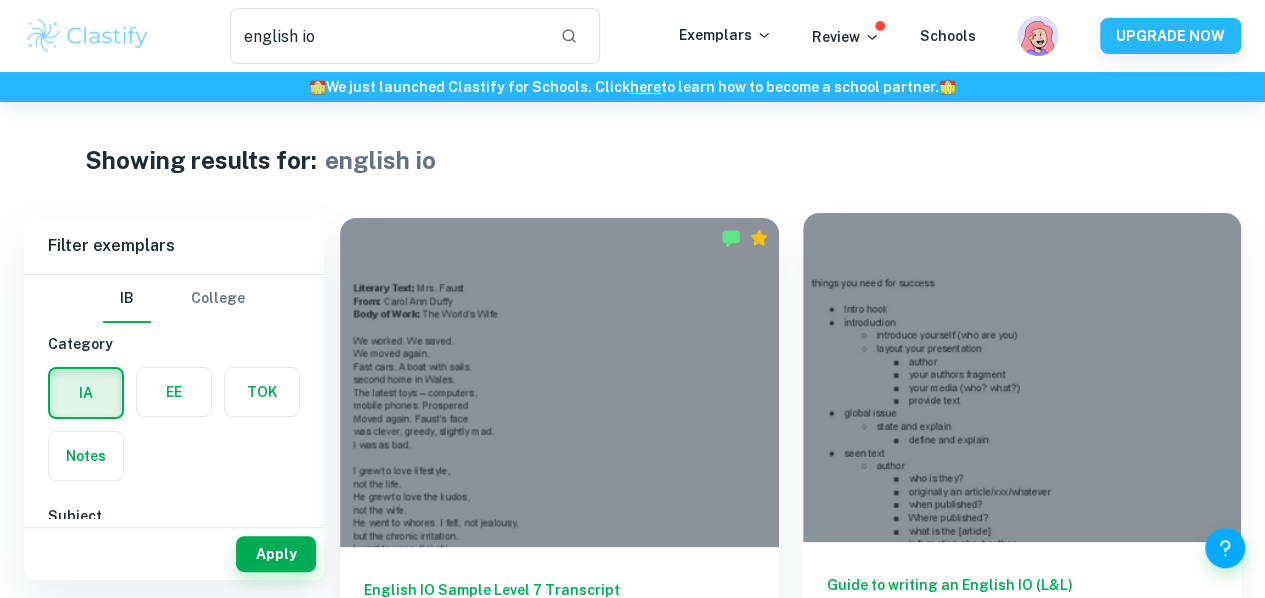 click at bounding box center [1022, 377] 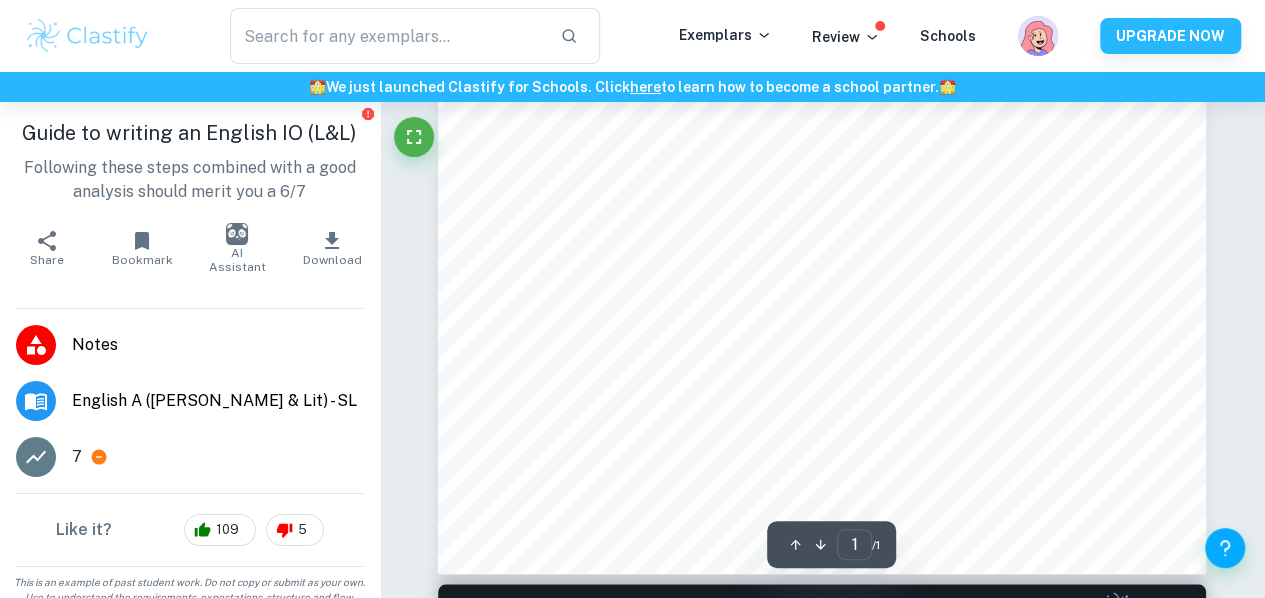 scroll, scrollTop: 0, scrollLeft: 0, axis: both 